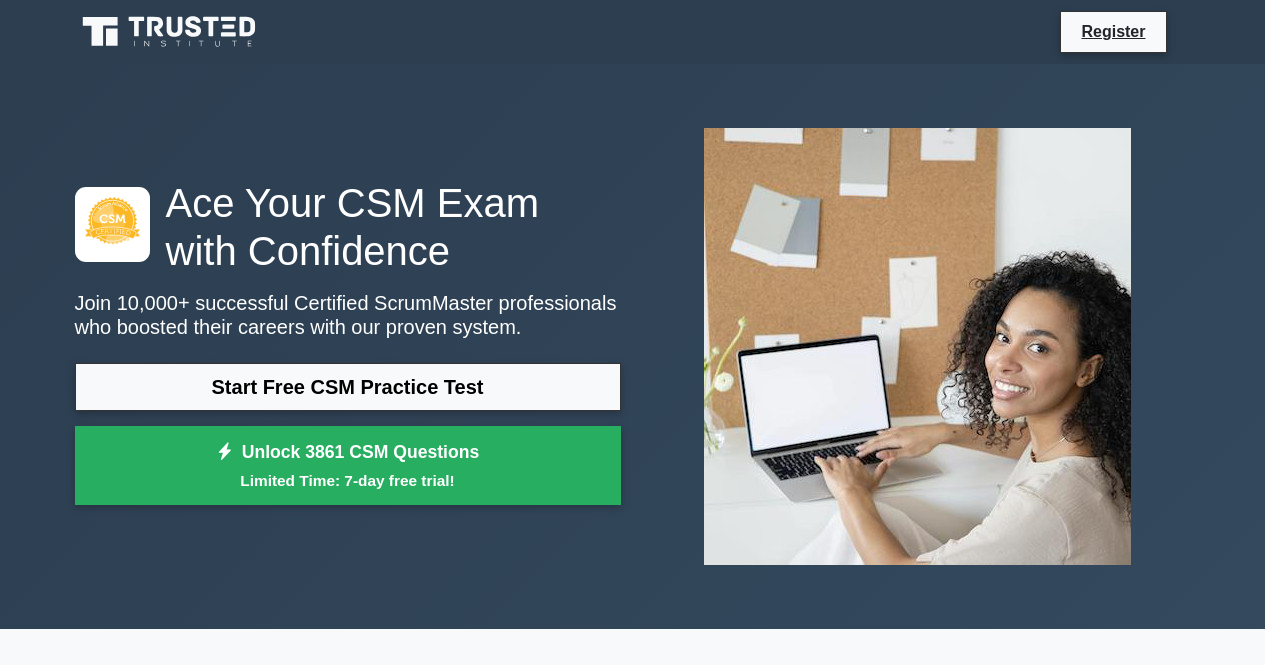 scroll, scrollTop: 0, scrollLeft: 0, axis: both 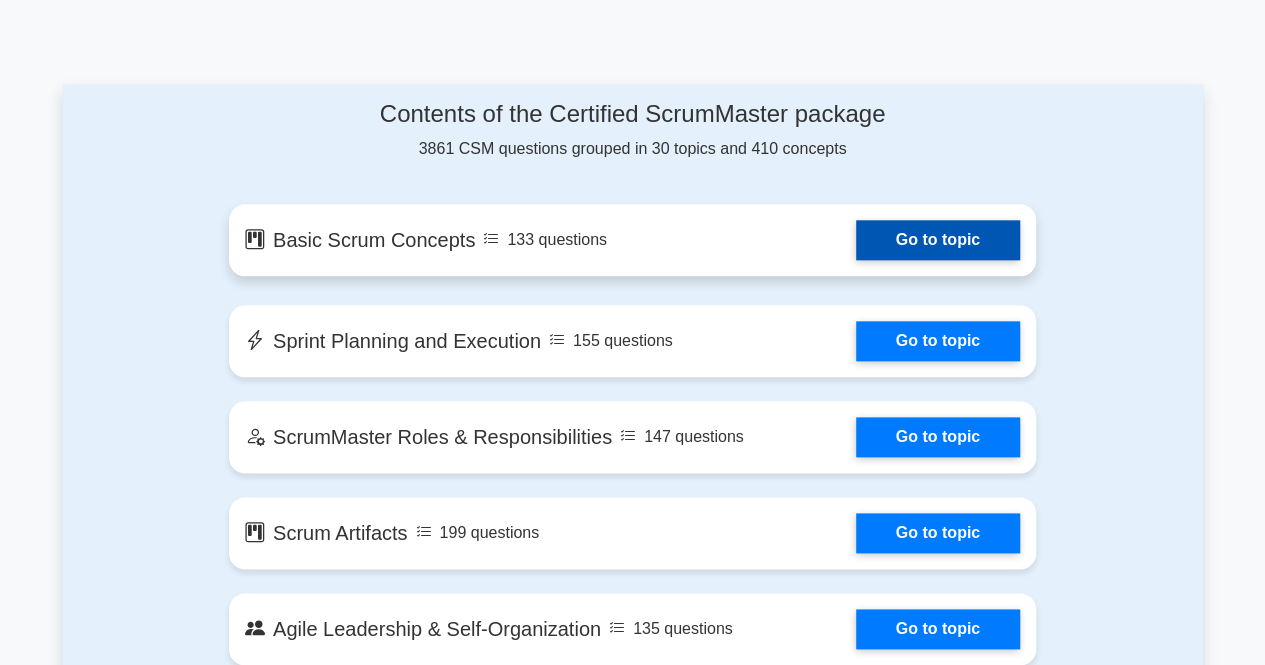 click on "Go to topic" at bounding box center (938, 240) 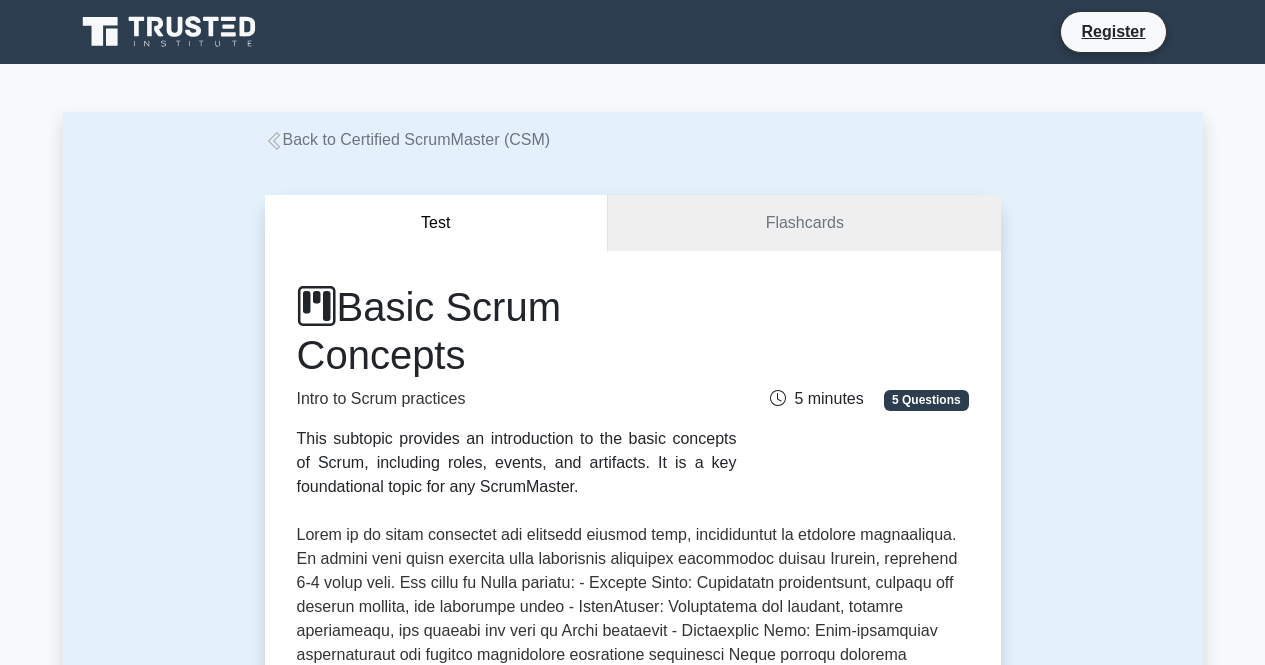 scroll, scrollTop: 0, scrollLeft: 0, axis: both 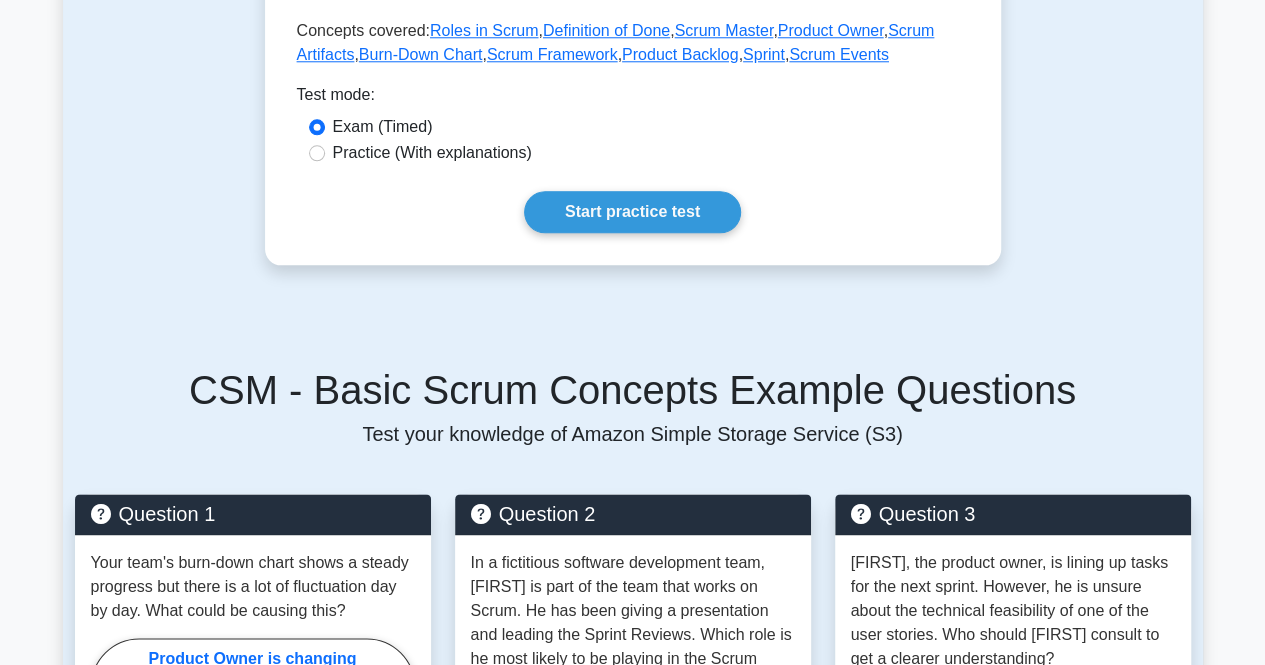 click on "Practice (With explanations)" at bounding box center (432, 153) 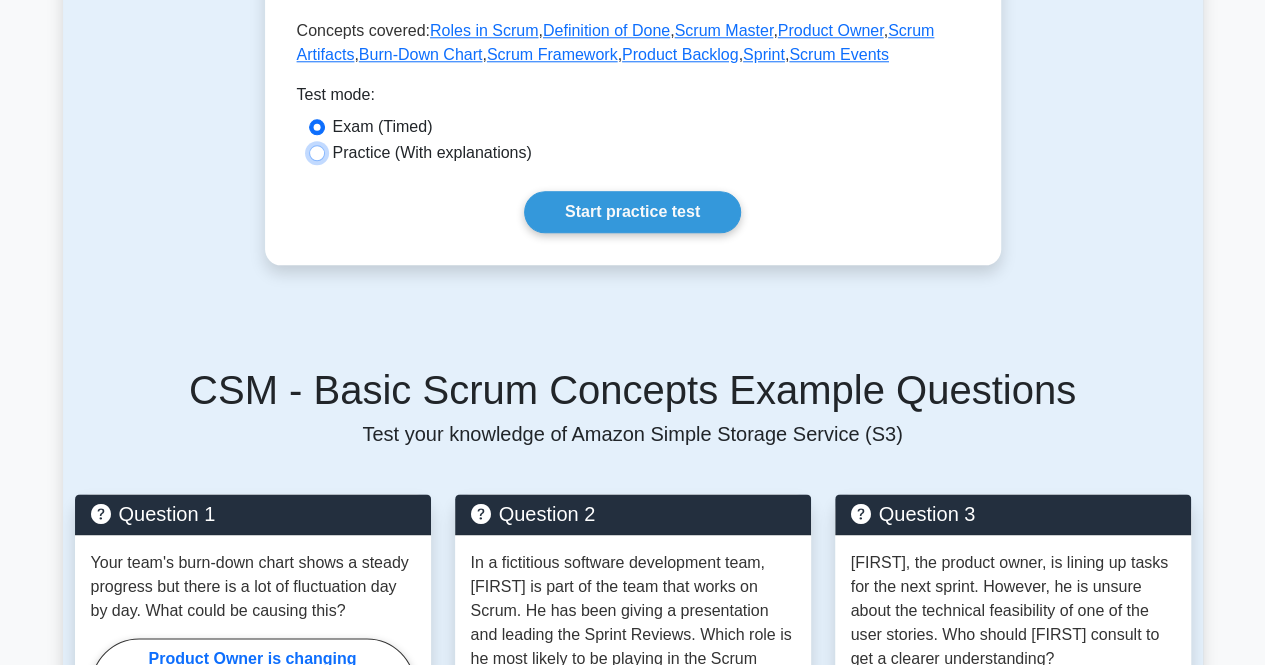 click on "Practice (With explanations)" at bounding box center (317, 153) 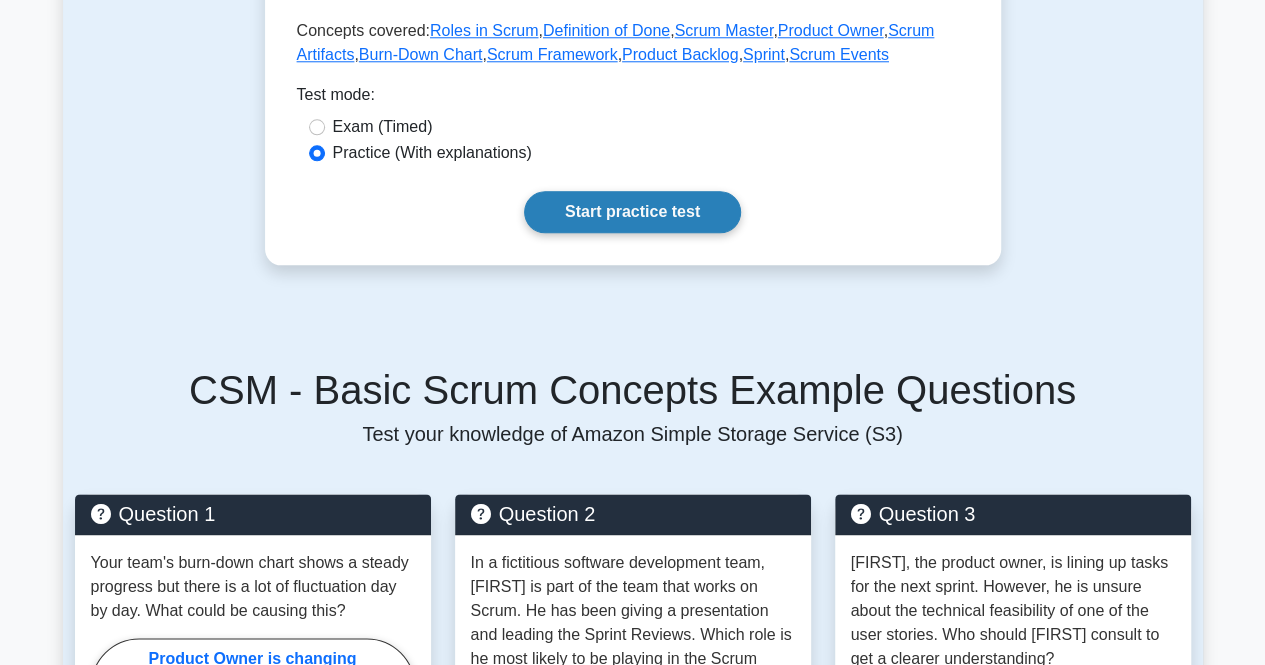 click on "Start practice test" at bounding box center (632, 212) 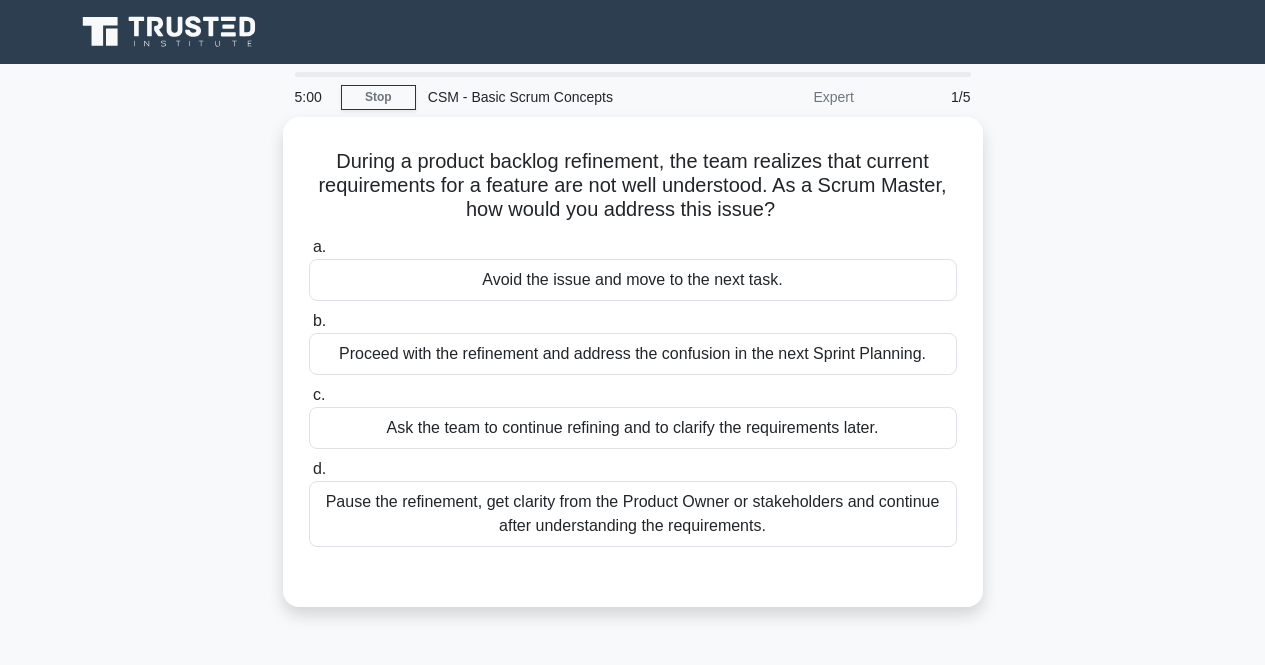 scroll, scrollTop: 0, scrollLeft: 0, axis: both 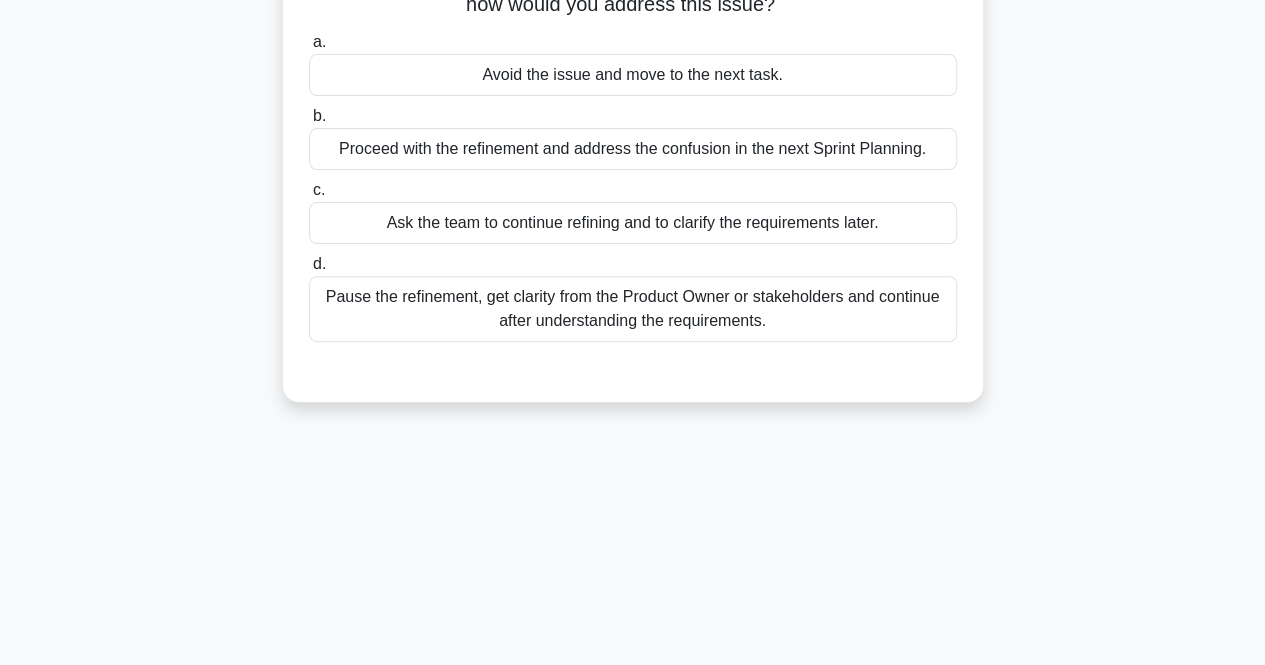 click on "Pause the refinement, get clarity from the Product Owner or stakeholders and continue after understanding the requirements." at bounding box center (633, 309) 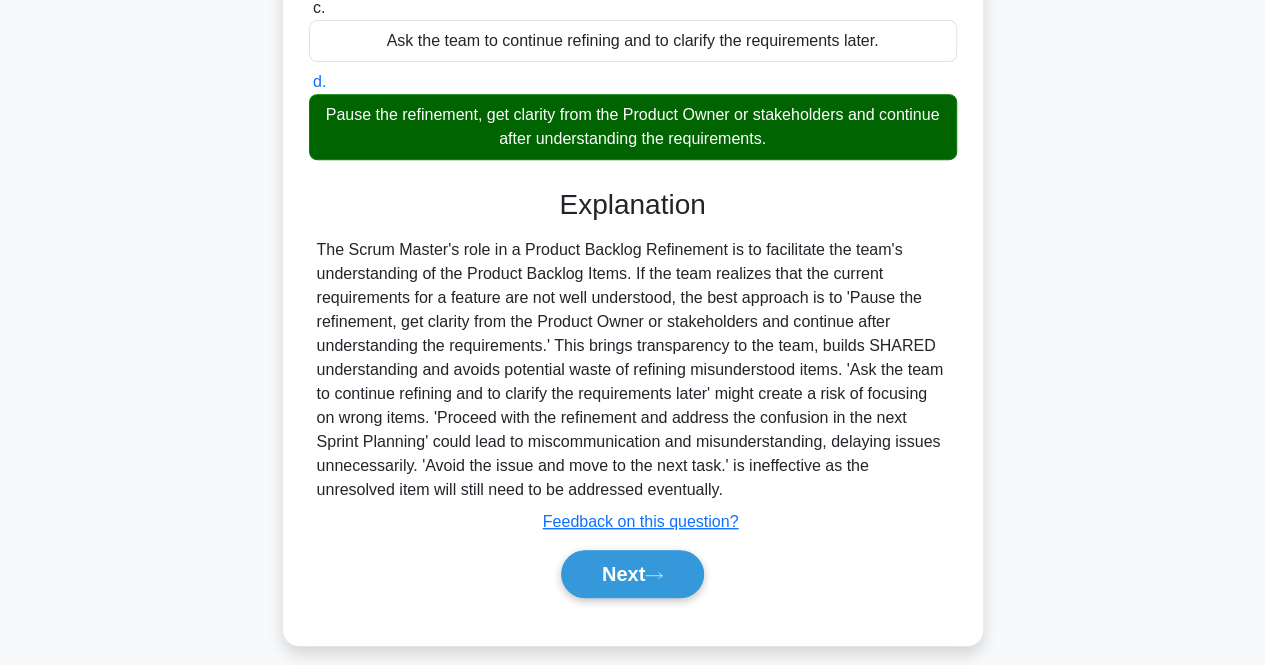 scroll, scrollTop: 415, scrollLeft: 0, axis: vertical 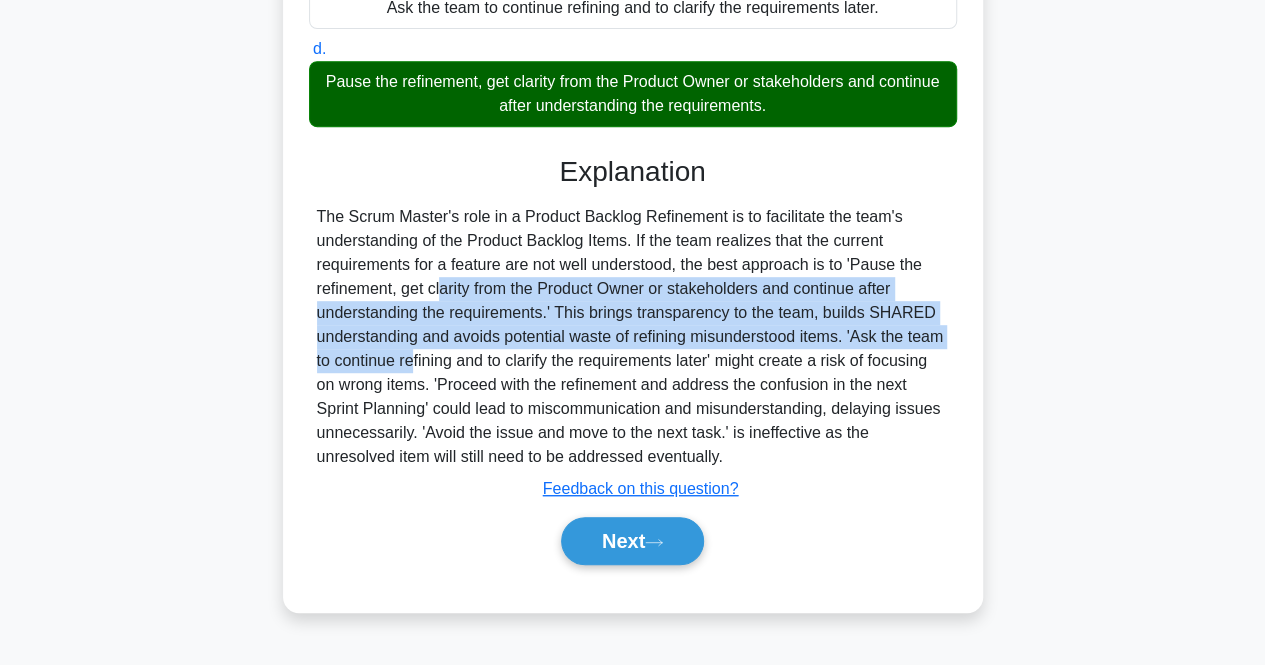 drag, startPoint x: 320, startPoint y: 297, endPoint x: 926, endPoint y: 332, distance: 607.0099 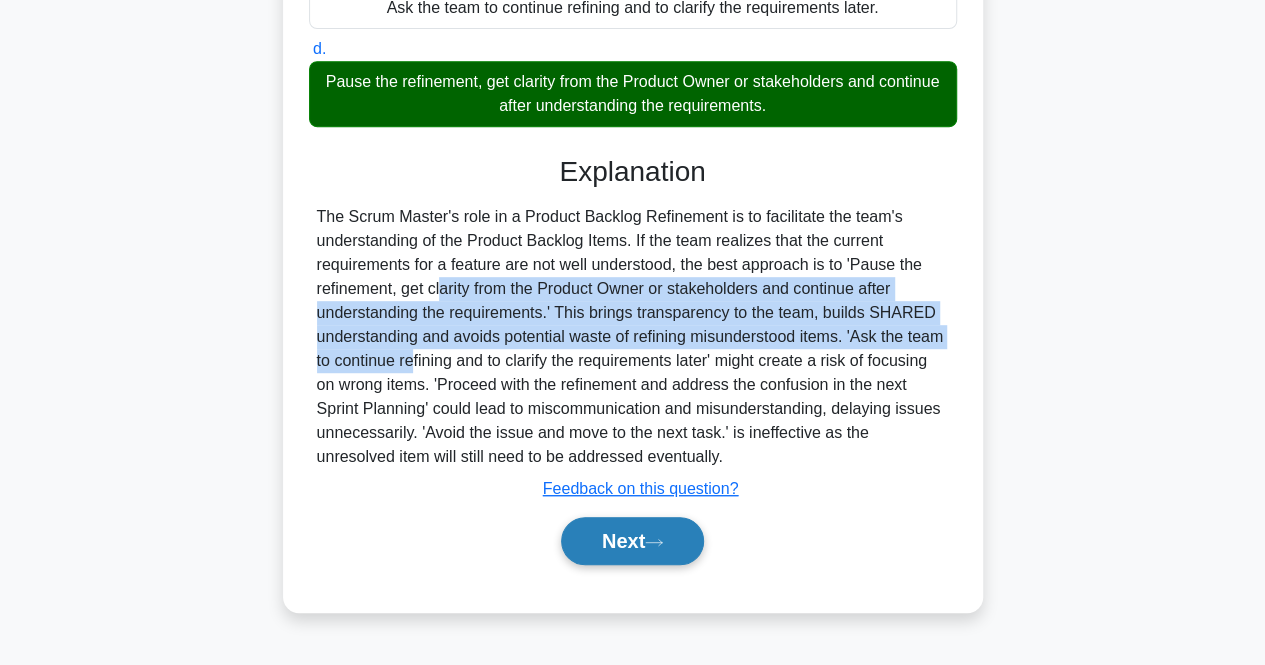 click on "Next" at bounding box center (632, 541) 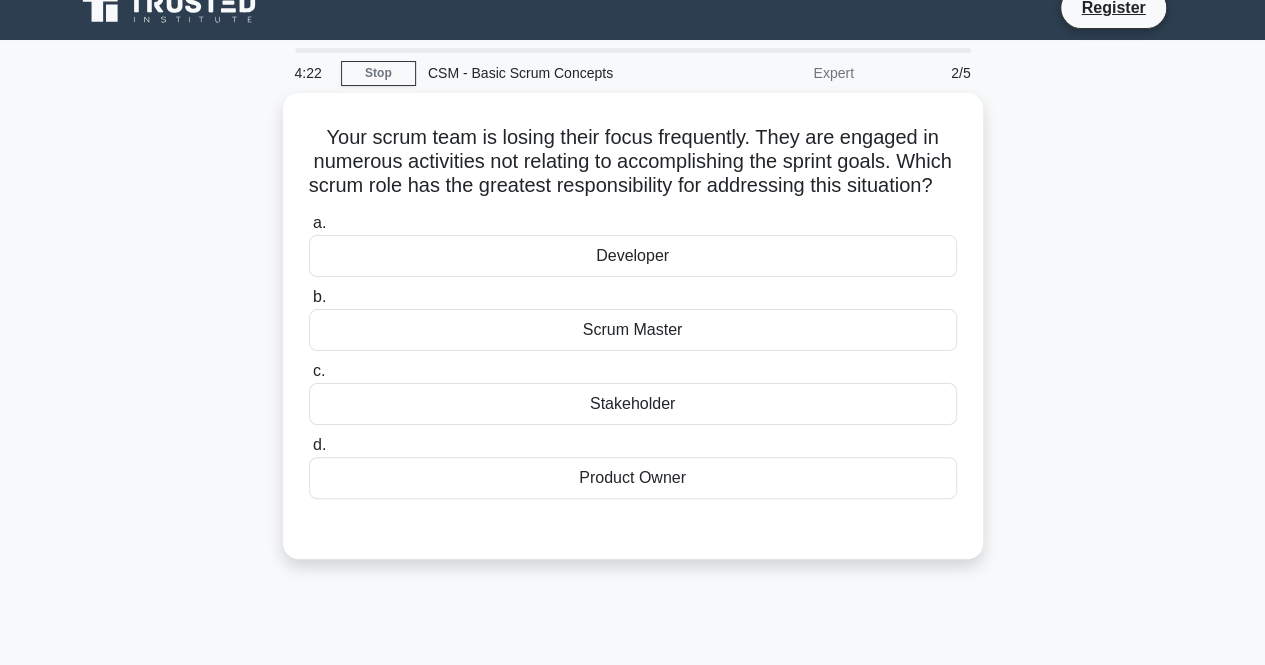 scroll, scrollTop: 0, scrollLeft: 0, axis: both 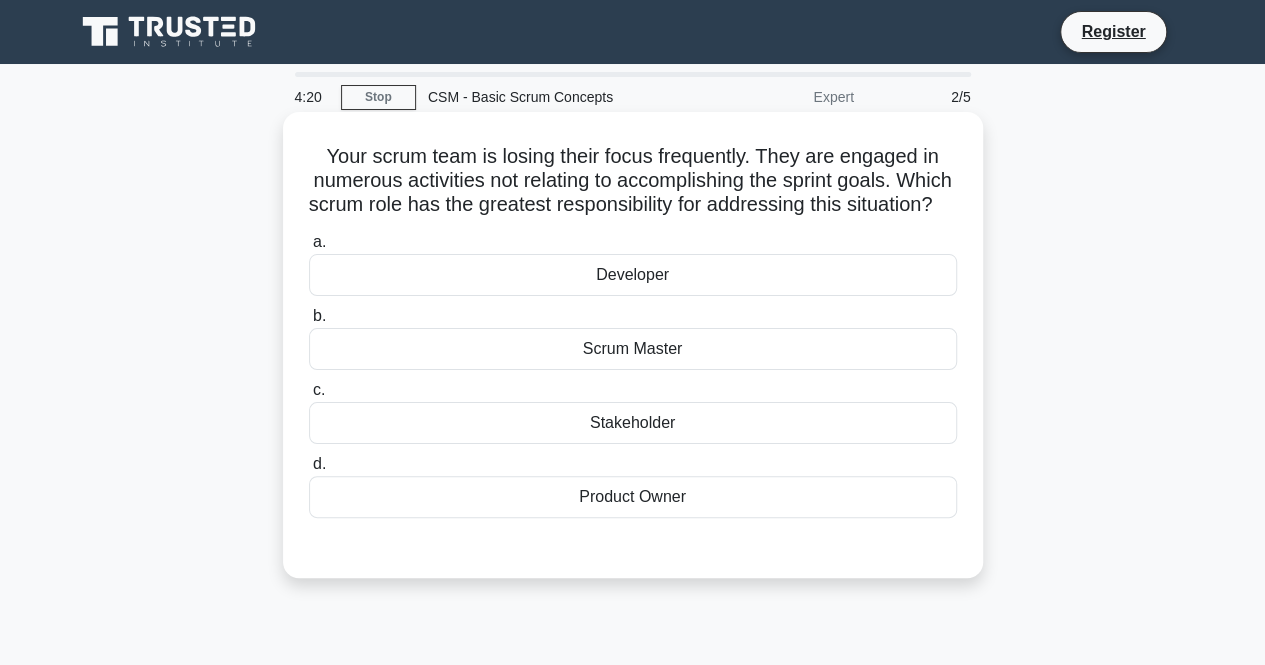 drag, startPoint x: 327, startPoint y: 163, endPoint x: 770, endPoint y: 235, distance: 448.81287 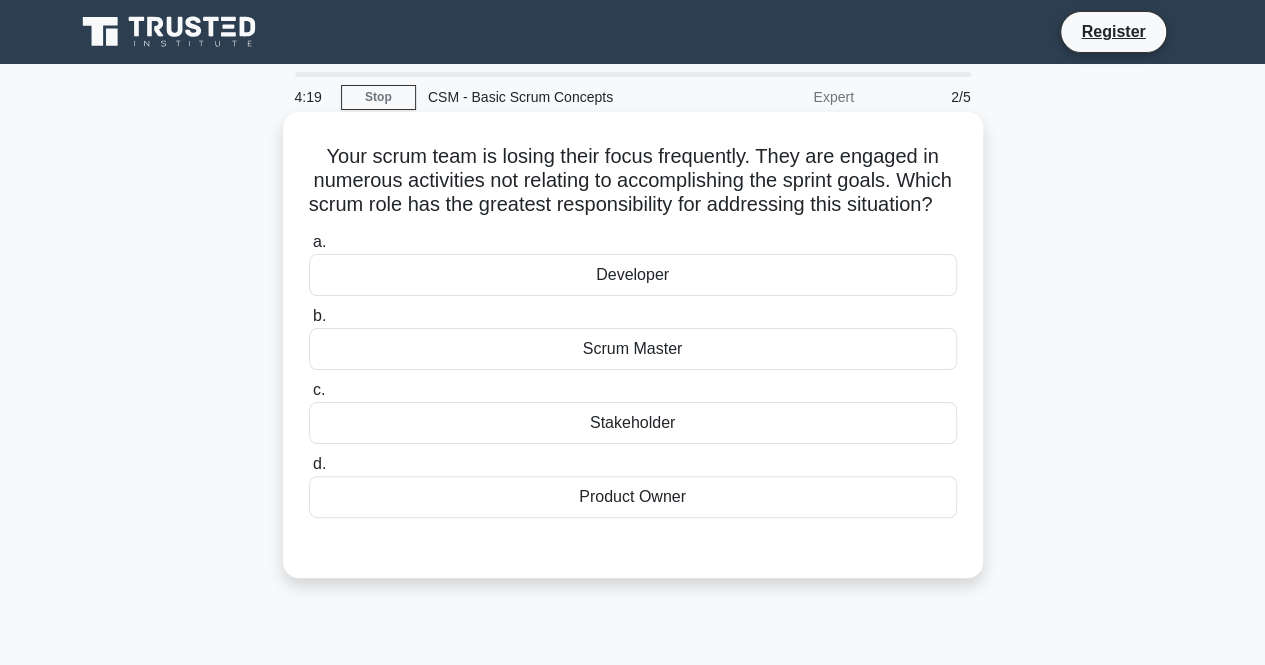 click on "Your scrum team is losing their focus frequently. They are engaged in numerous activities not relating to accomplishing the sprint goals. Which scrum role has the greatest responsibility for addressing this situation?
.spinner_0XTQ{transform-origin:center;animation:spinner_y6GP .75s linear infinite}@keyframes spinner_y6GP{100%{transform:rotate(360deg)}}" at bounding box center [633, 181] 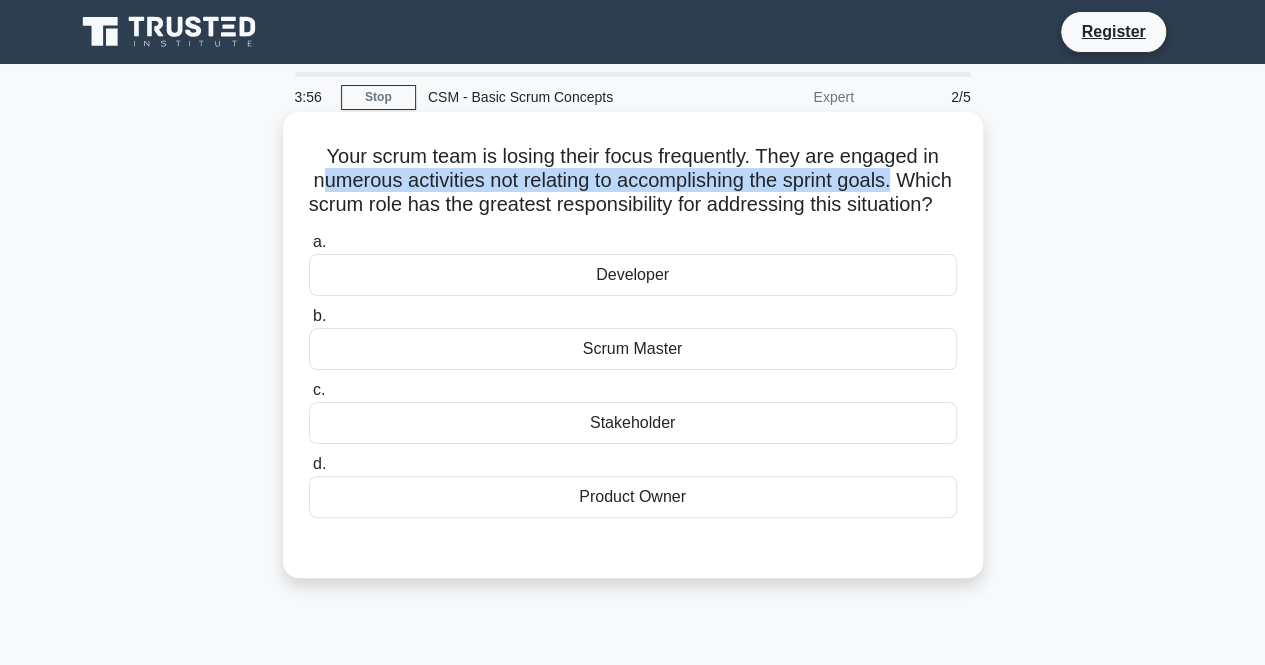 drag, startPoint x: 344, startPoint y: 191, endPoint x: 931, endPoint y: 183, distance: 587.0545 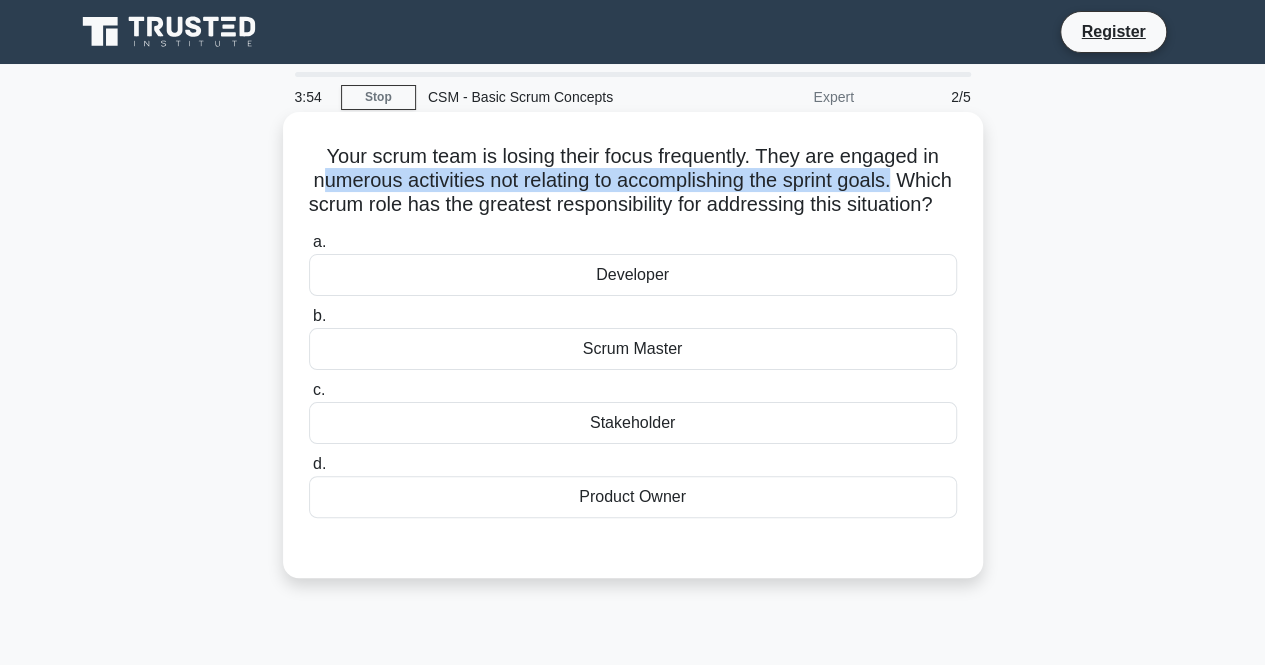 drag, startPoint x: 338, startPoint y: 211, endPoint x: 834, endPoint y: 221, distance: 496.1008 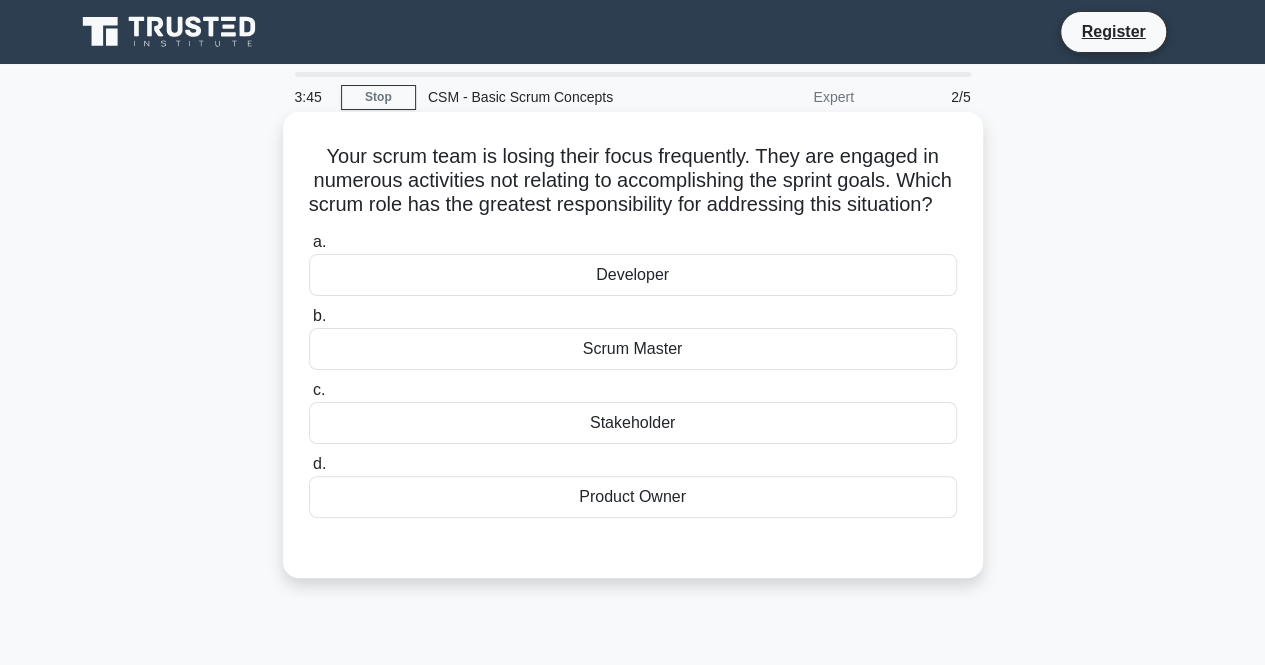 click on "Scrum Master" at bounding box center (633, 349) 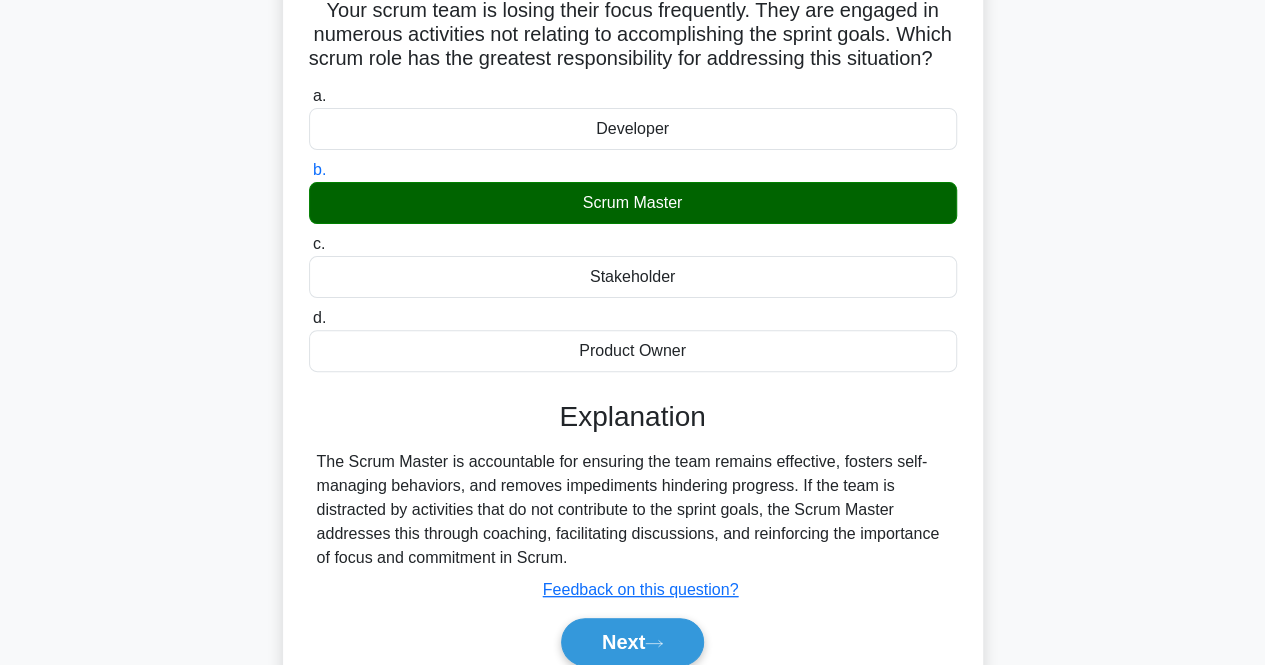 scroll, scrollTop: 200, scrollLeft: 0, axis: vertical 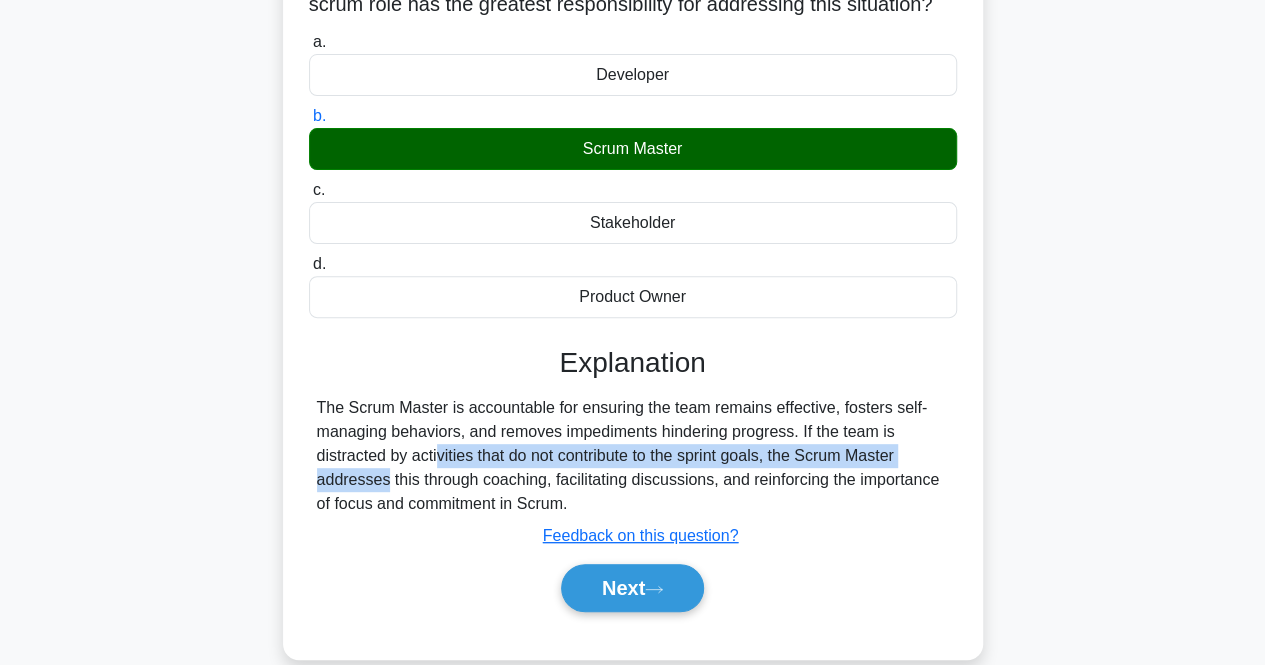 drag, startPoint x: 322, startPoint y: 468, endPoint x: 834, endPoint y: 489, distance: 512.4305 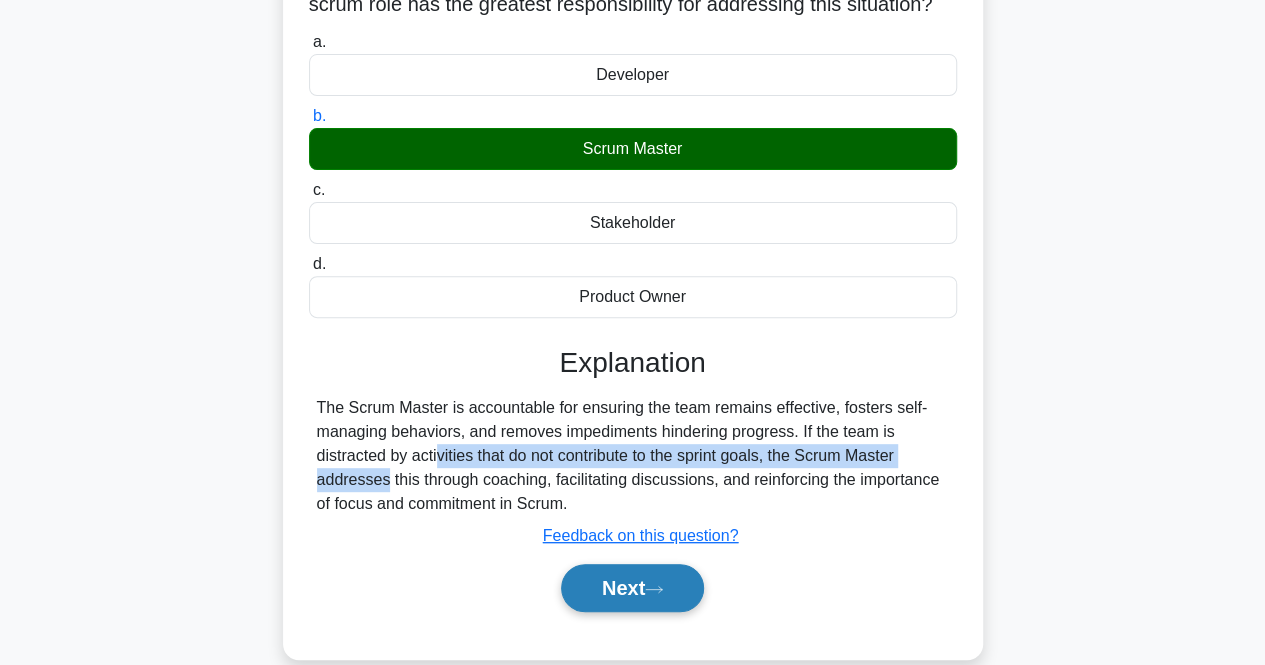 click 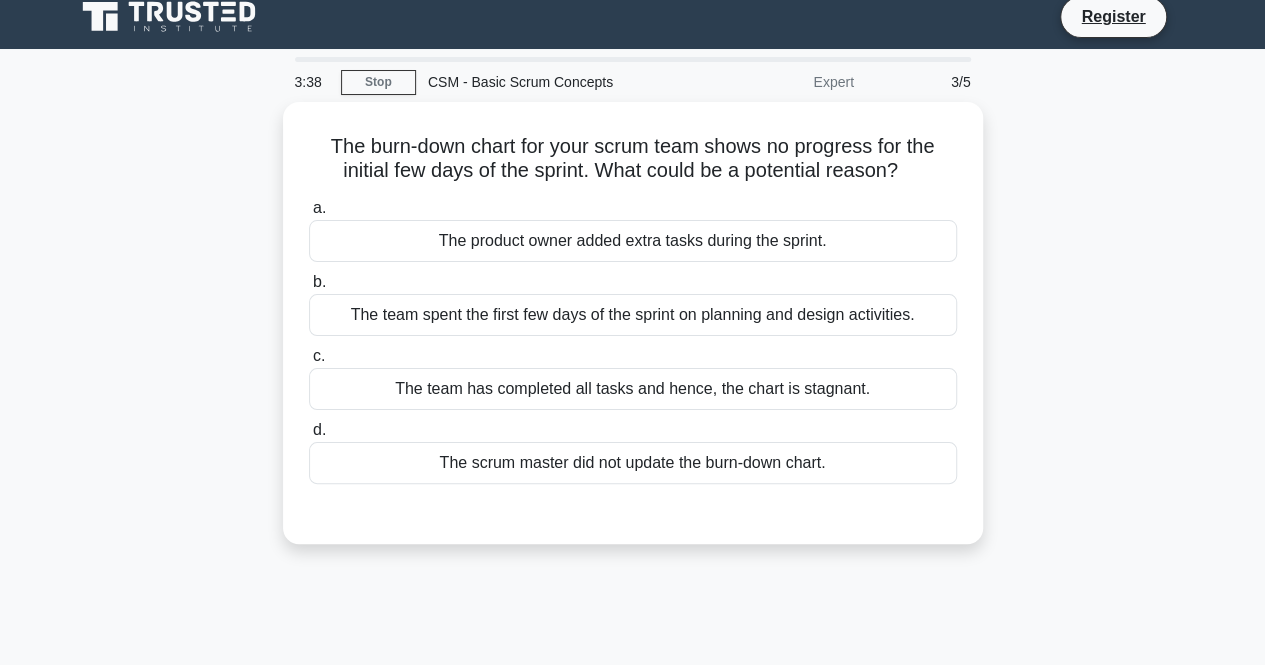 scroll, scrollTop: 0, scrollLeft: 0, axis: both 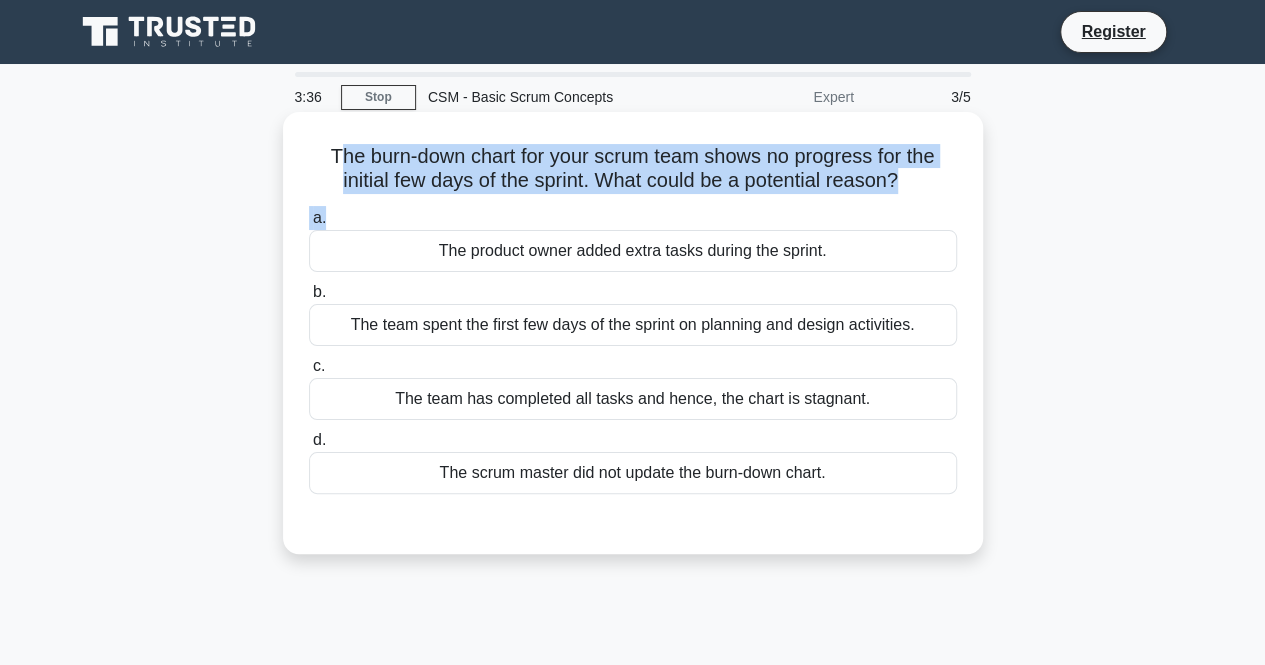 drag, startPoint x: 334, startPoint y: 163, endPoint x: 894, endPoint y: 200, distance: 561.221 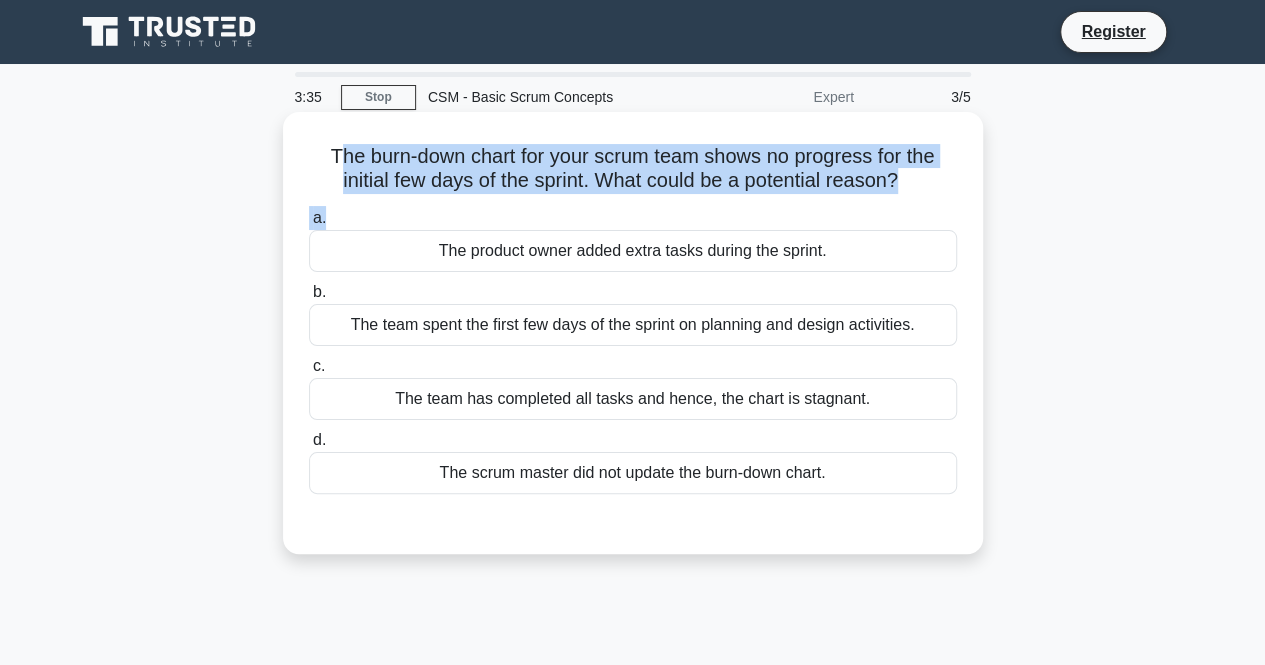 click on "a.
The product owner added extra tasks during the sprint.
b.
The team spent the first few days of the sprint on planning and design activities.
c. d." at bounding box center [633, 350] 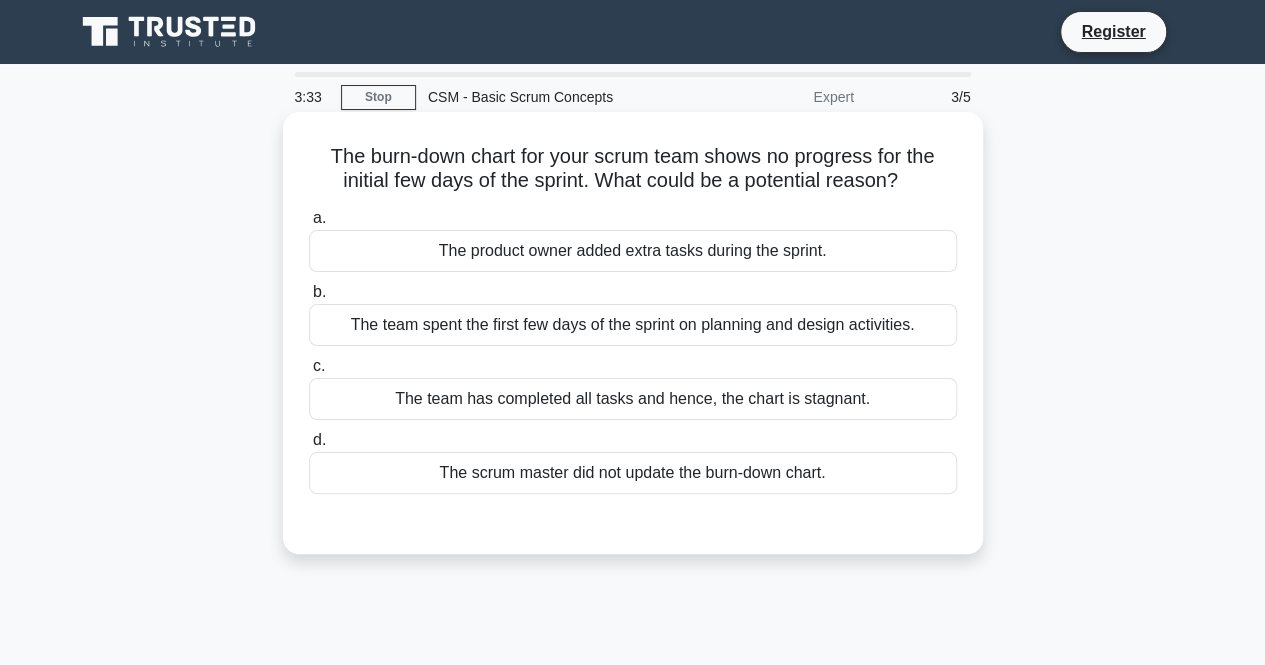 drag, startPoint x: 331, startPoint y: 184, endPoint x: 930, endPoint y: 187, distance: 599.0075 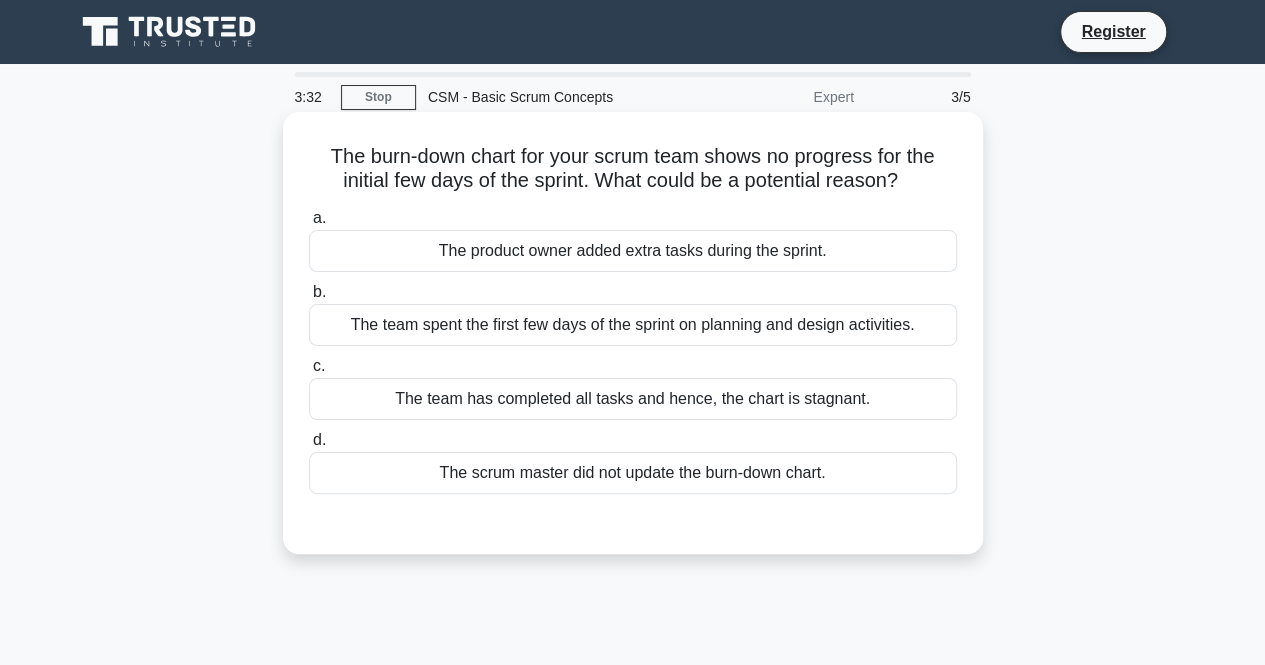click on ".spinner_0XTQ{transform-origin:center;animation:spinner_y6GP .75s linear infinite}@keyframes spinner_y6GP{100%{transform:rotate(360deg)}}" 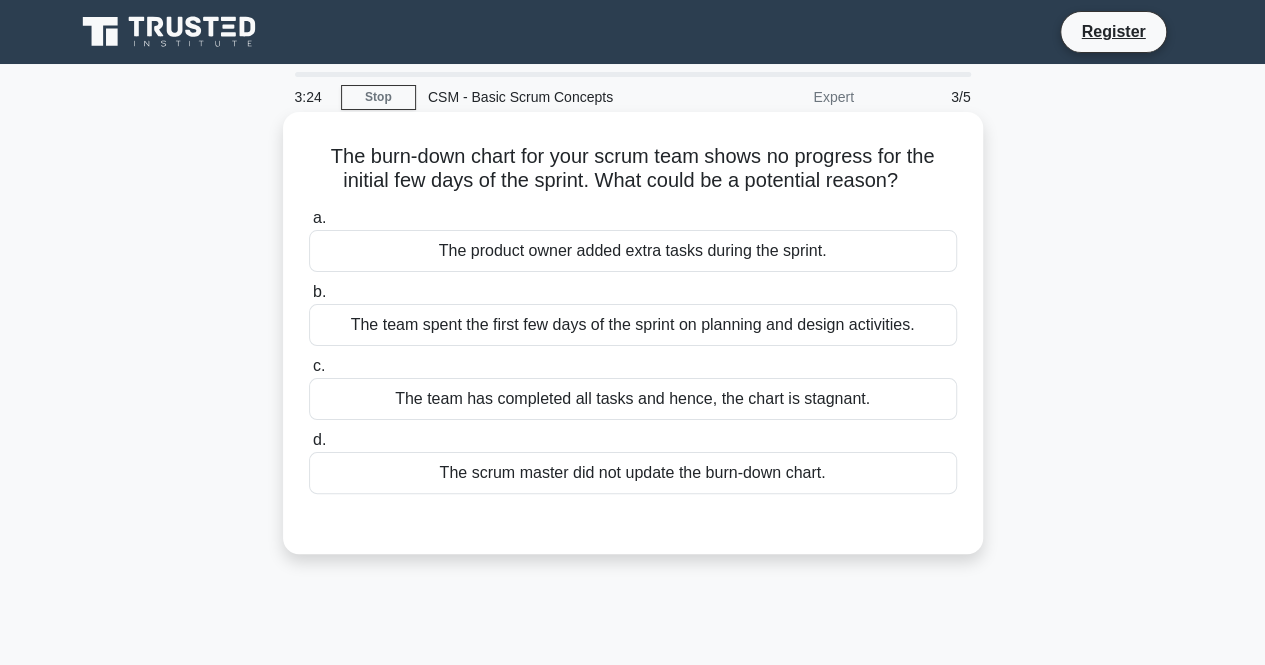 drag, startPoint x: 318, startPoint y: 160, endPoint x: 950, endPoint y: 179, distance: 632.2855 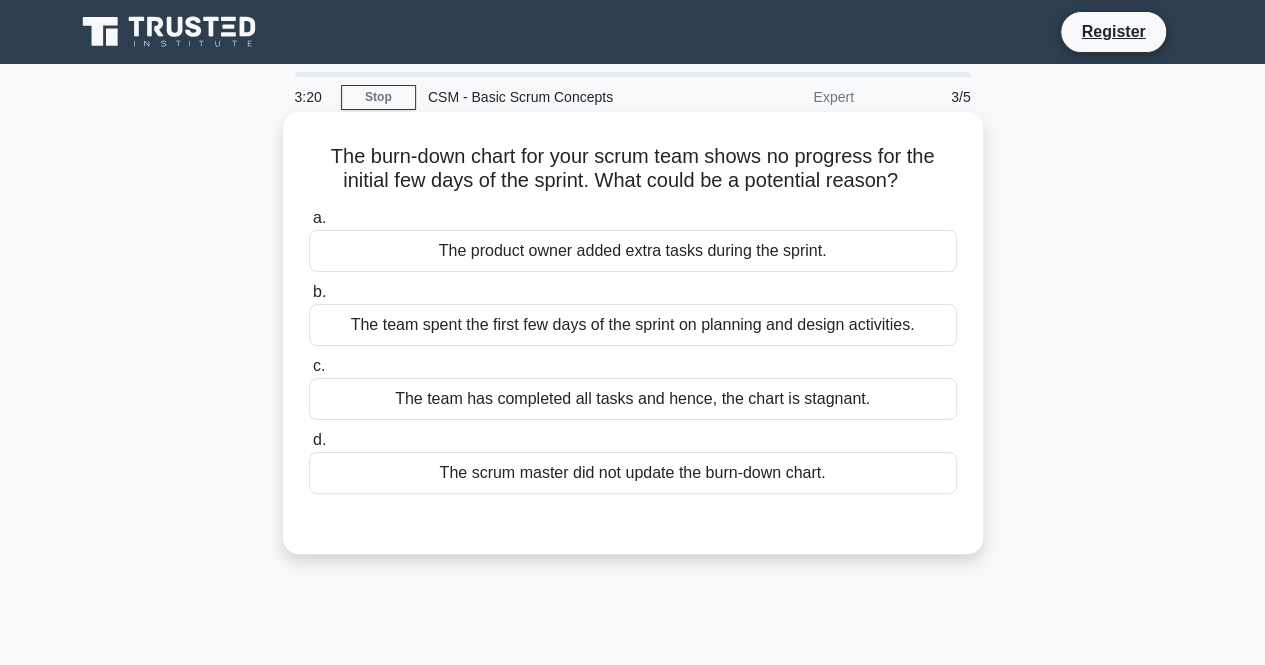 click on "a.
The product owner added extra tasks during the sprint." at bounding box center (633, 239) 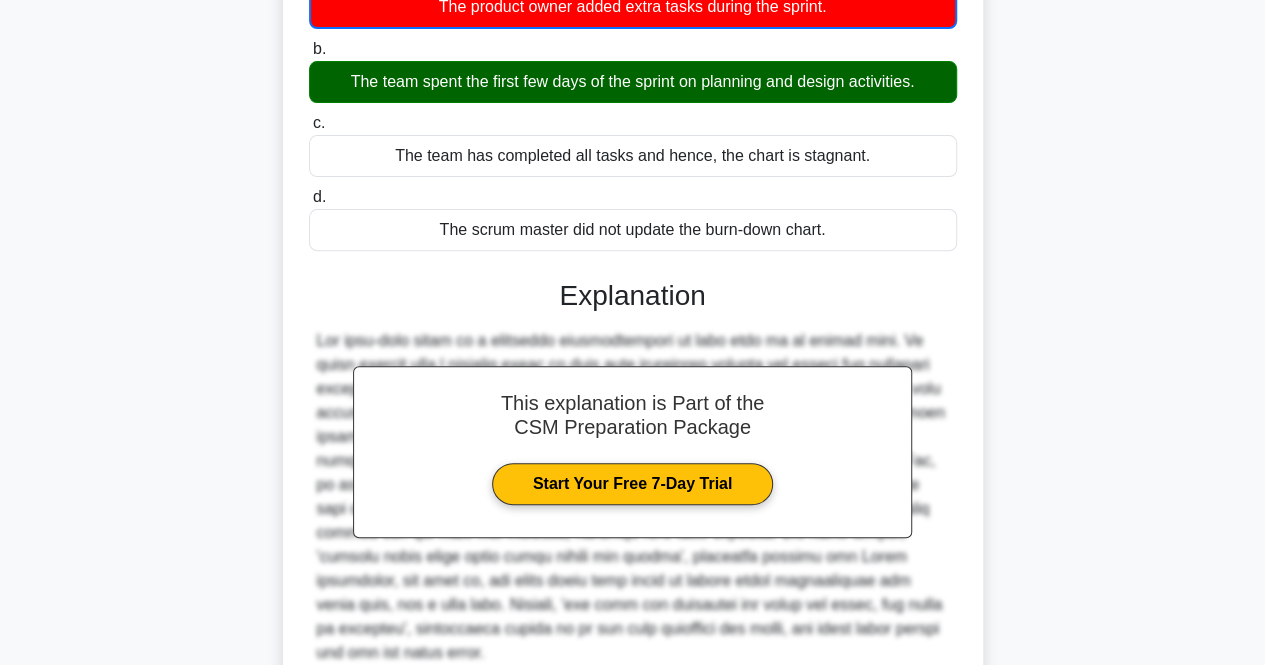scroll, scrollTop: 424, scrollLeft: 0, axis: vertical 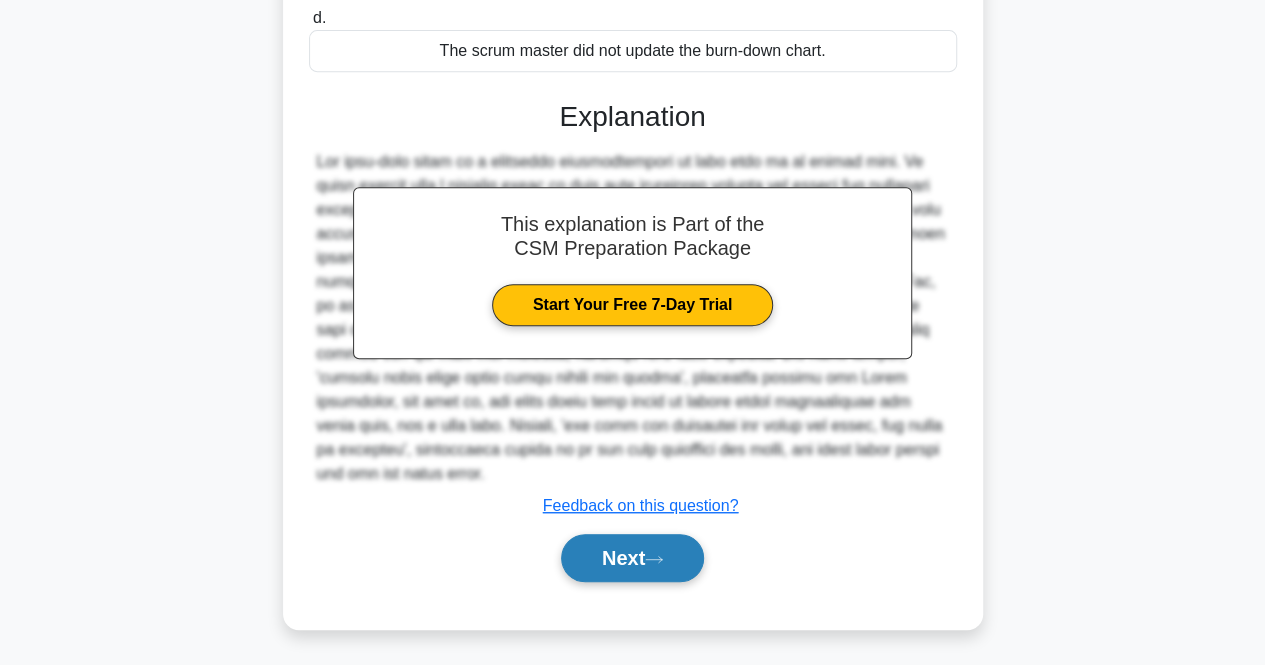 click on "Next" at bounding box center [632, 558] 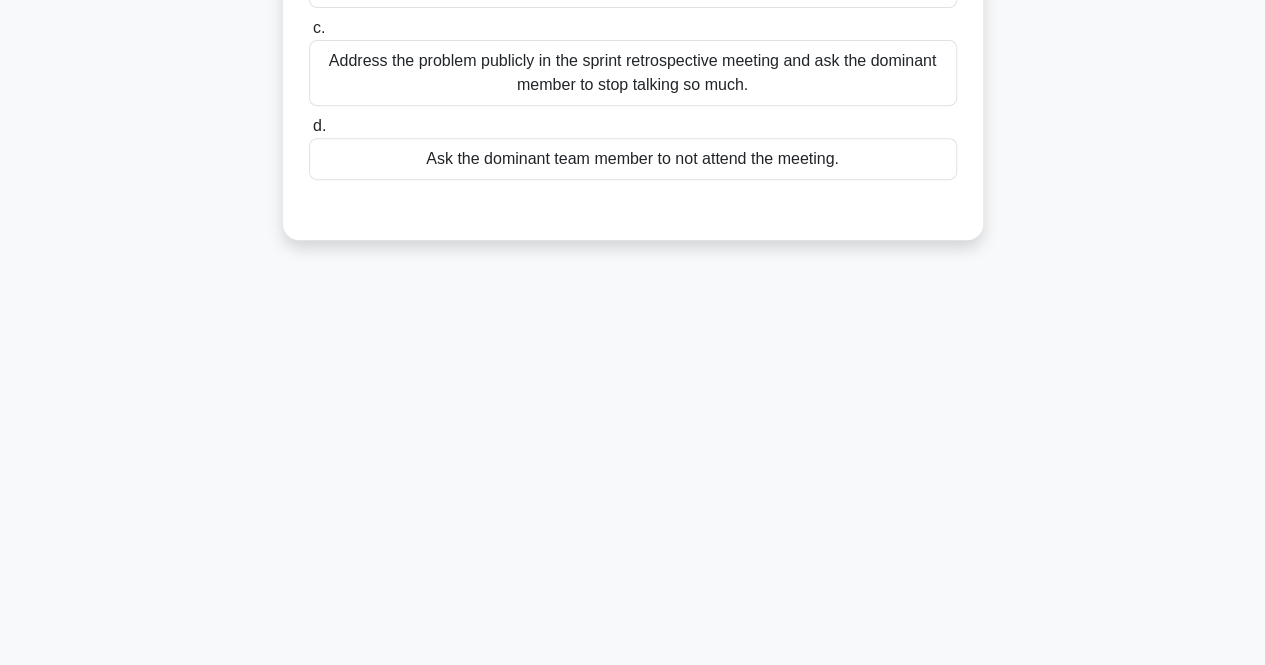 scroll, scrollTop: 15, scrollLeft: 0, axis: vertical 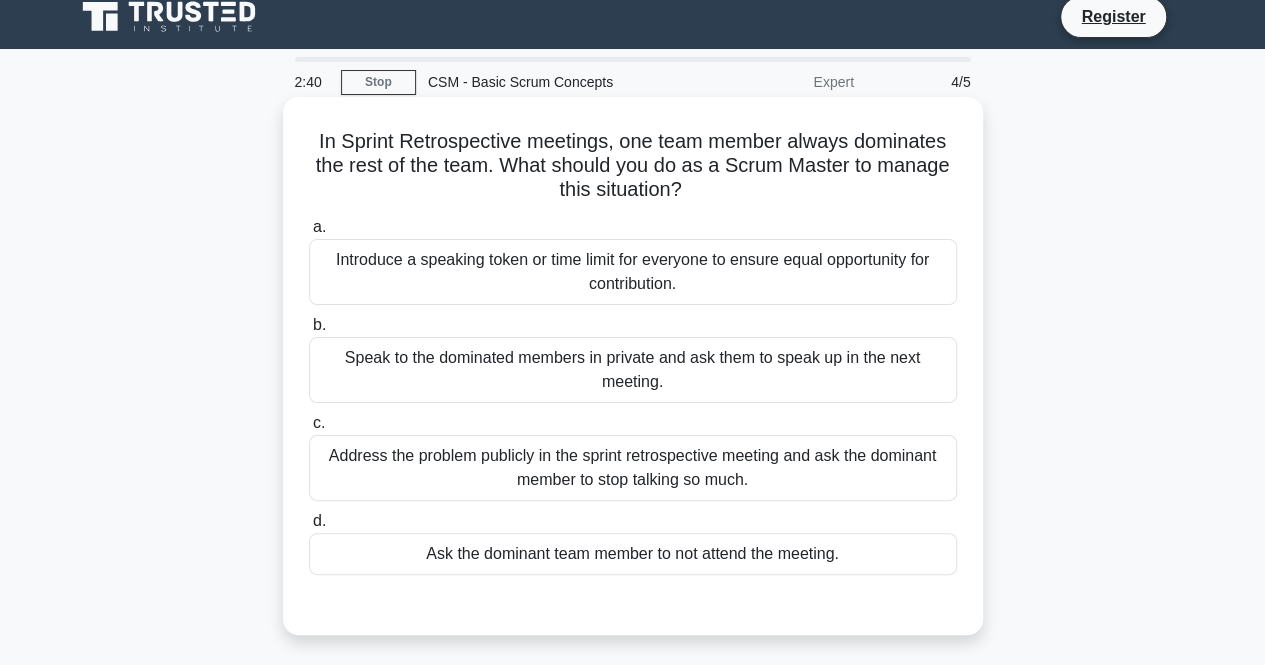 click on "Introduce a speaking token or time limit for everyone to ensure equal opportunity for contribution." at bounding box center [633, 272] 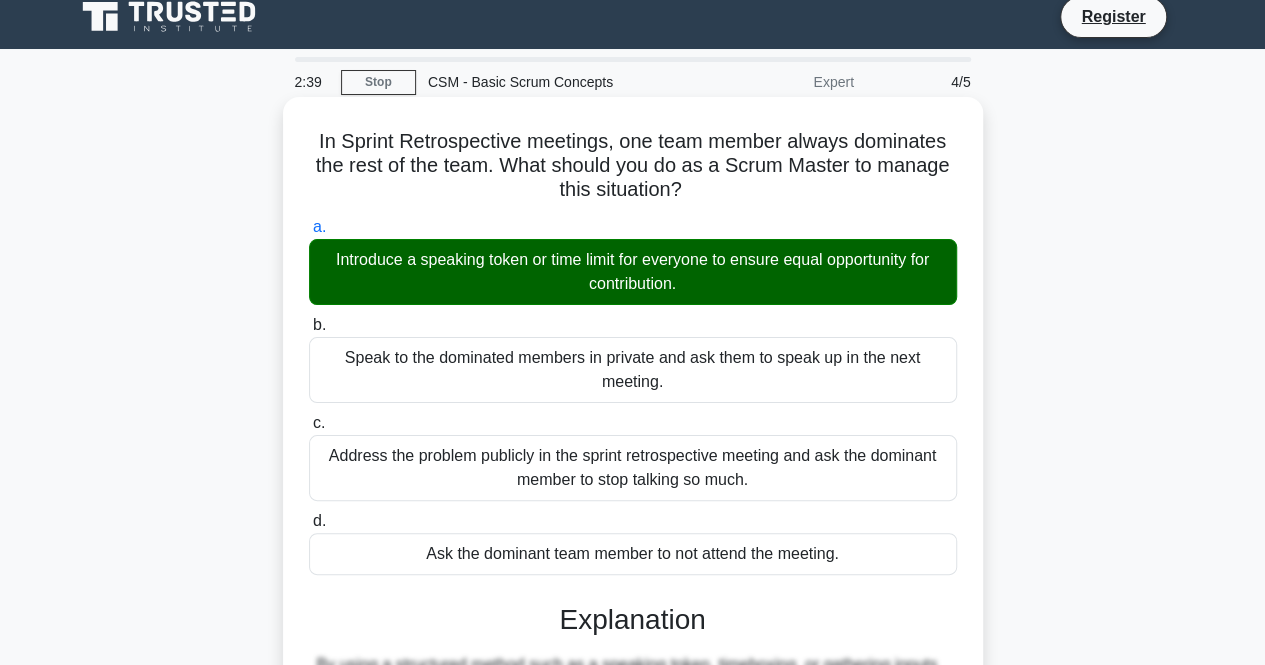 scroll, scrollTop: 415, scrollLeft: 0, axis: vertical 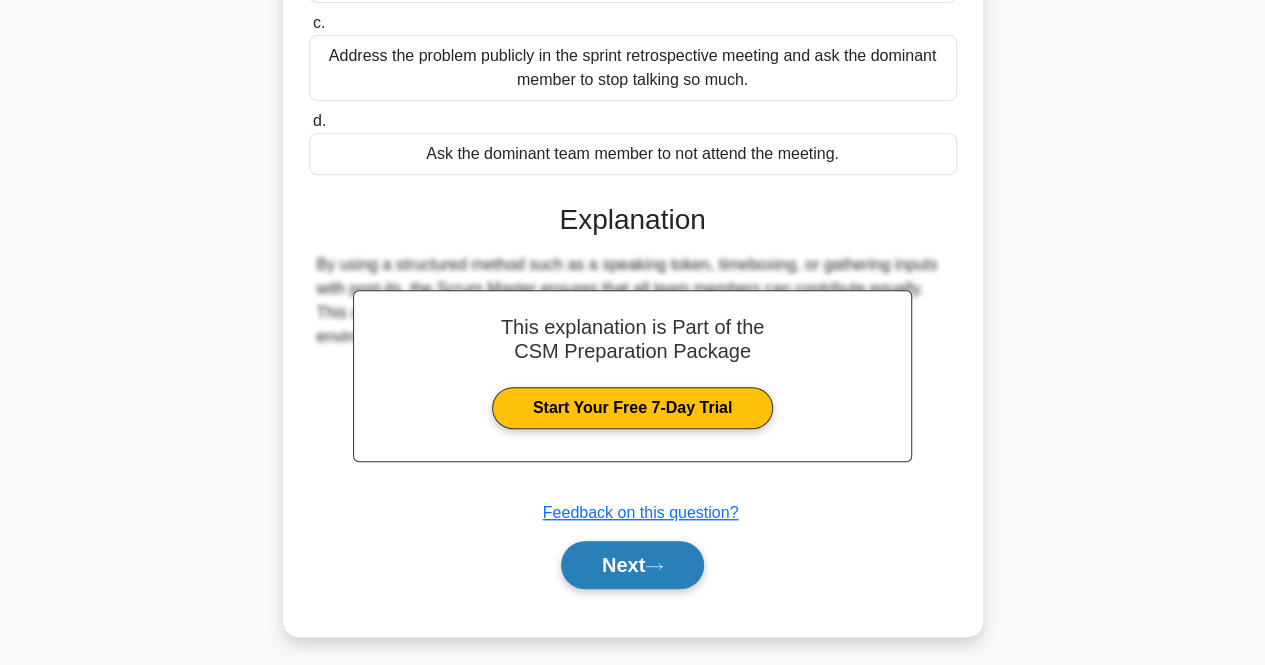click on "Next" at bounding box center (632, 565) 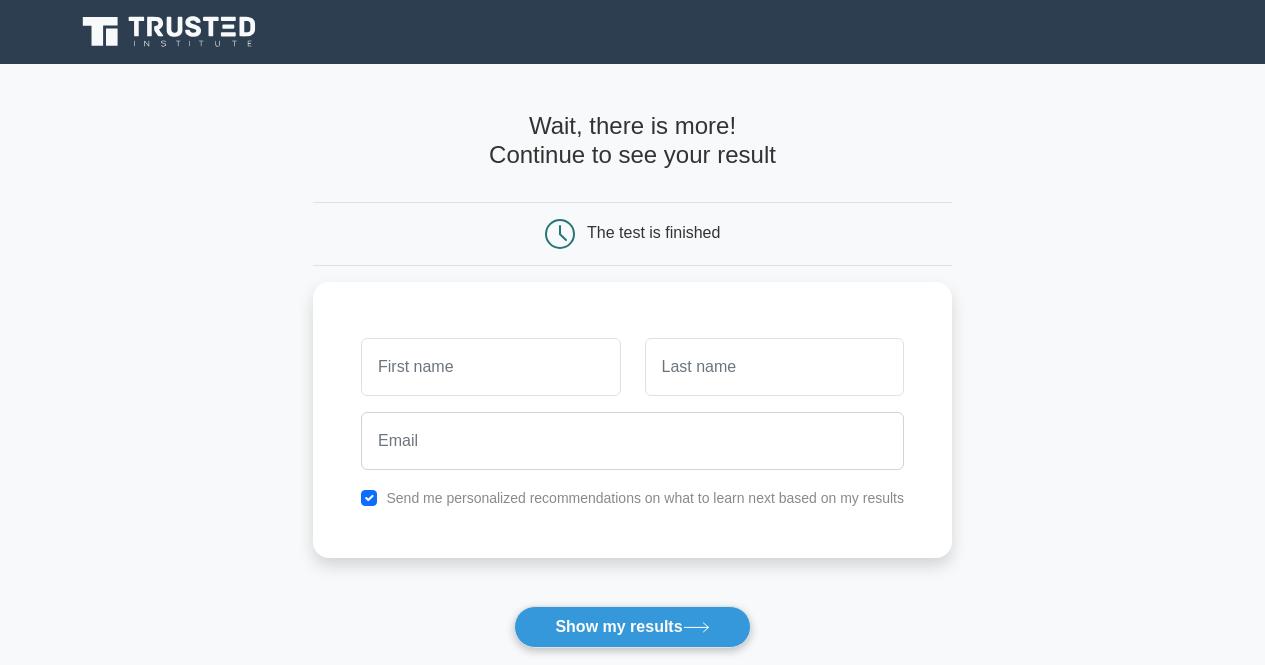 scroll, scrollTop: 0, scrollLeft: 0, axis: both 